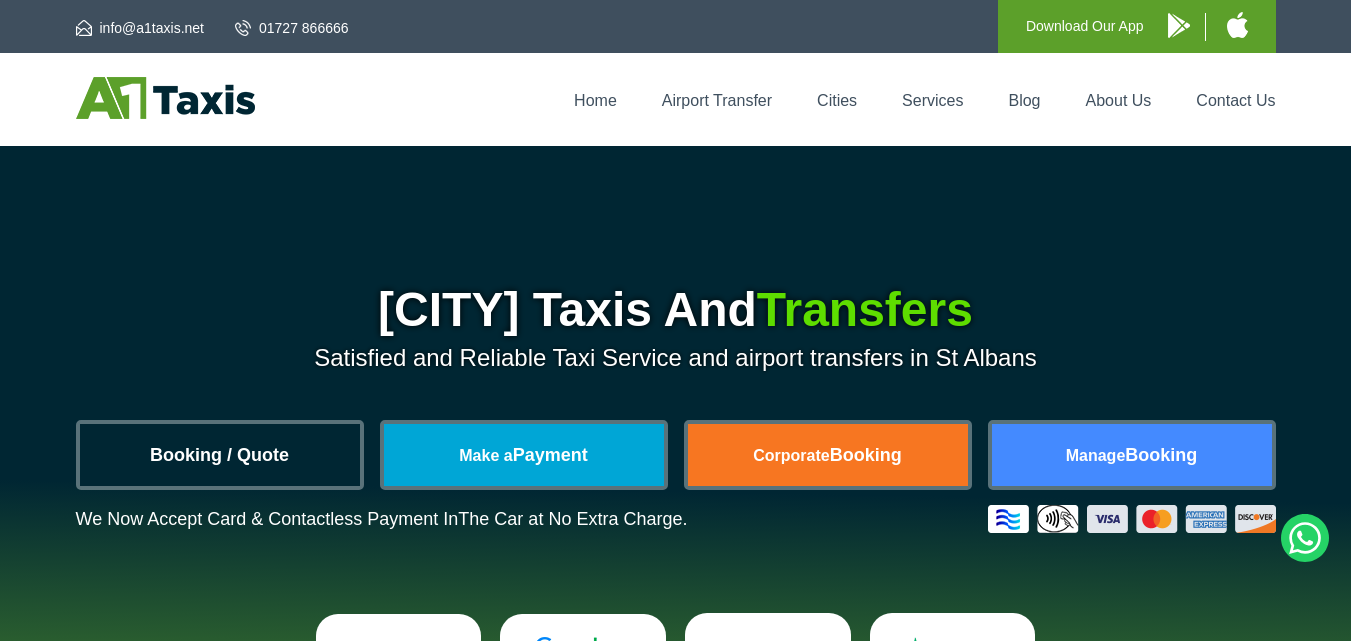scroll, scrollTop: 0, scrollLeft: 0, axis: both 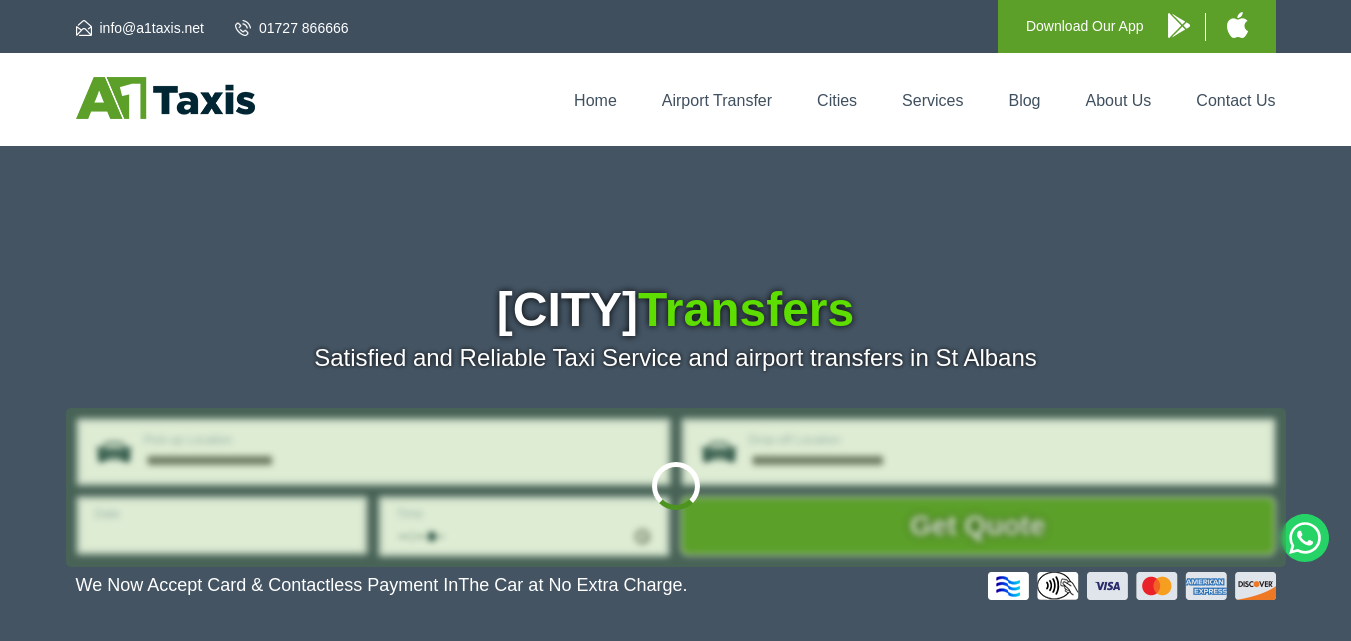 type on "**********" 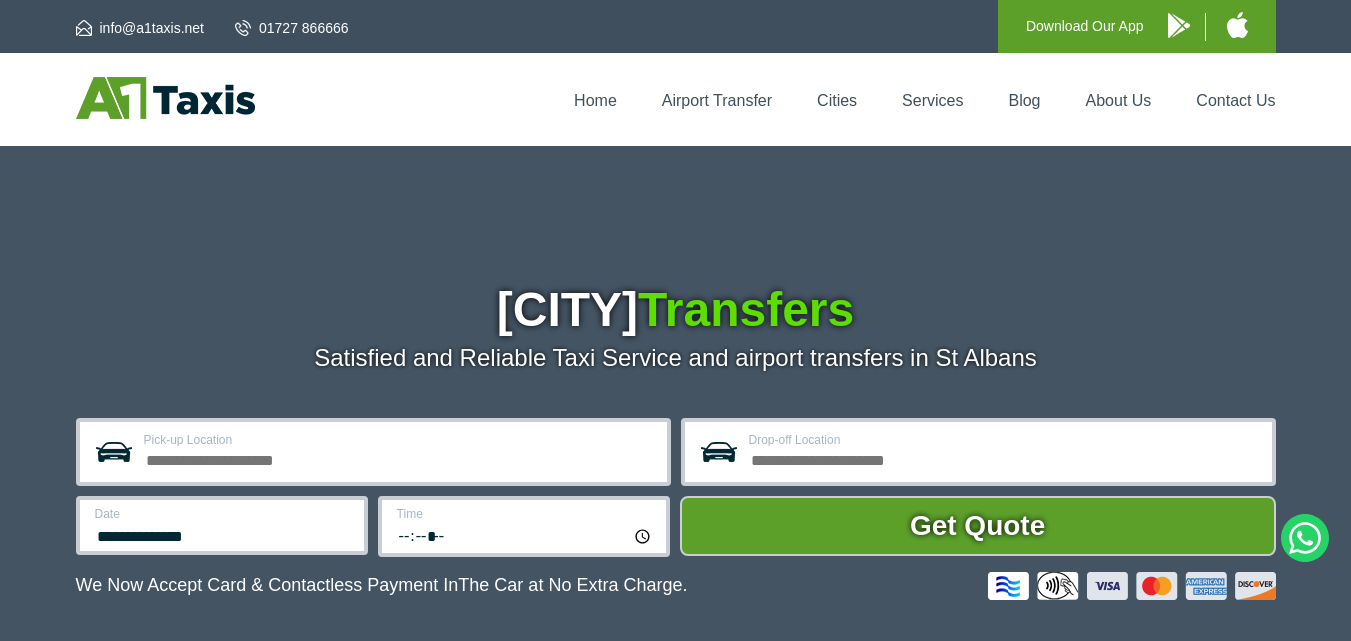 click on "Pick-up Location" at bounding box center [399, 458] 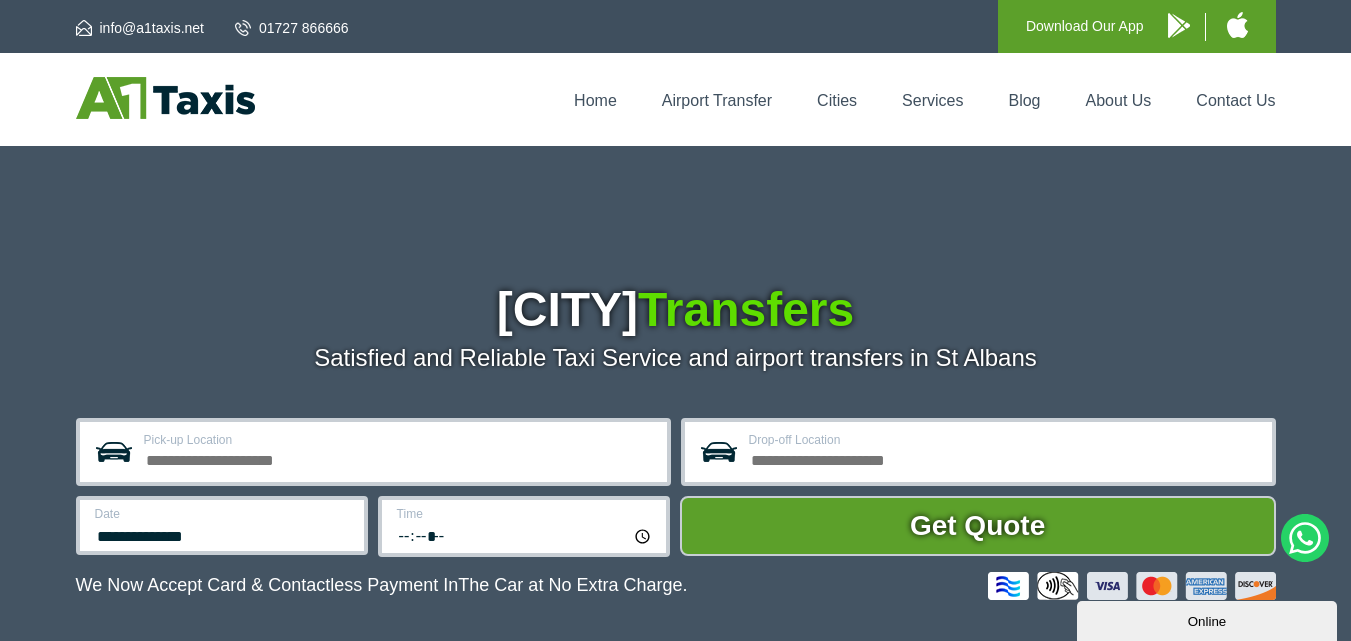 scroll, scrollTop: 0, scrollLeft: 0, axis: both 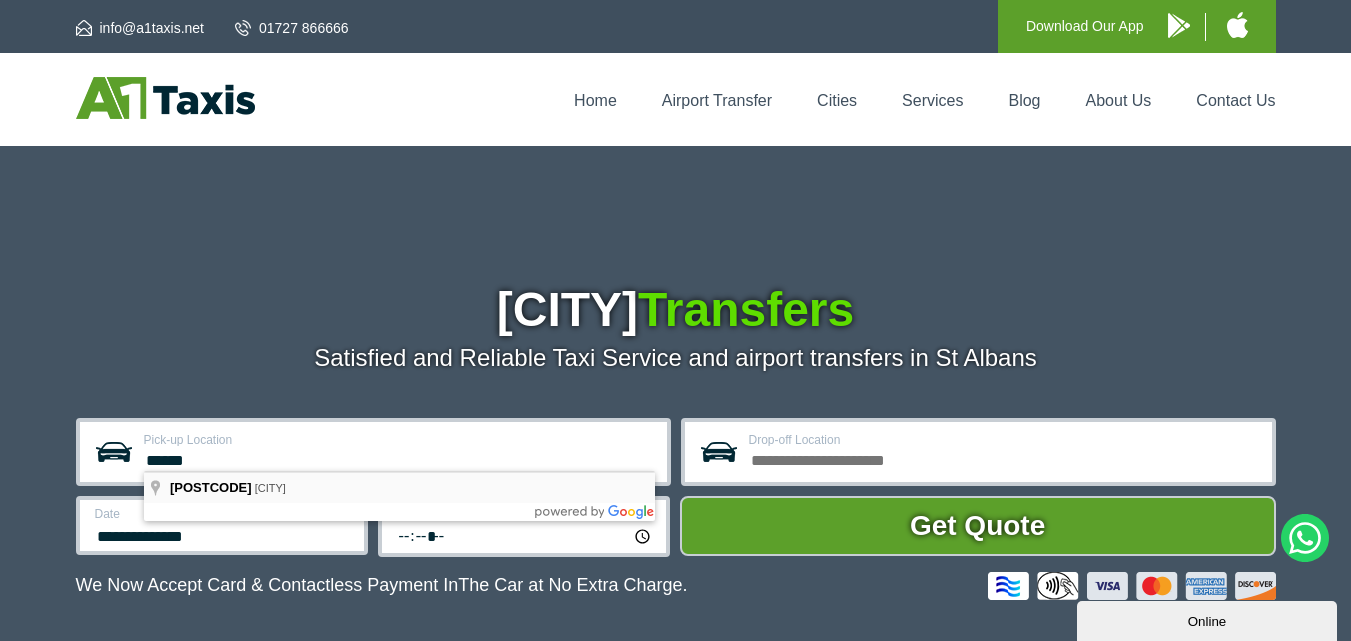 type on "**********" 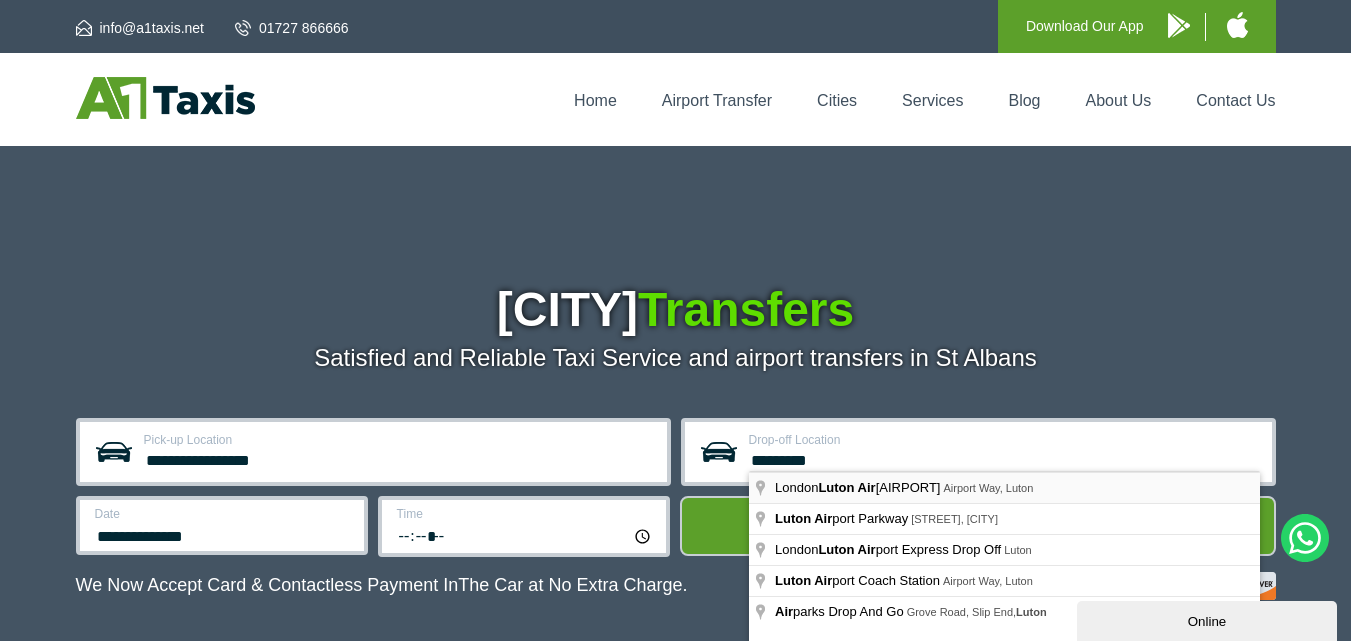 type on "**********" 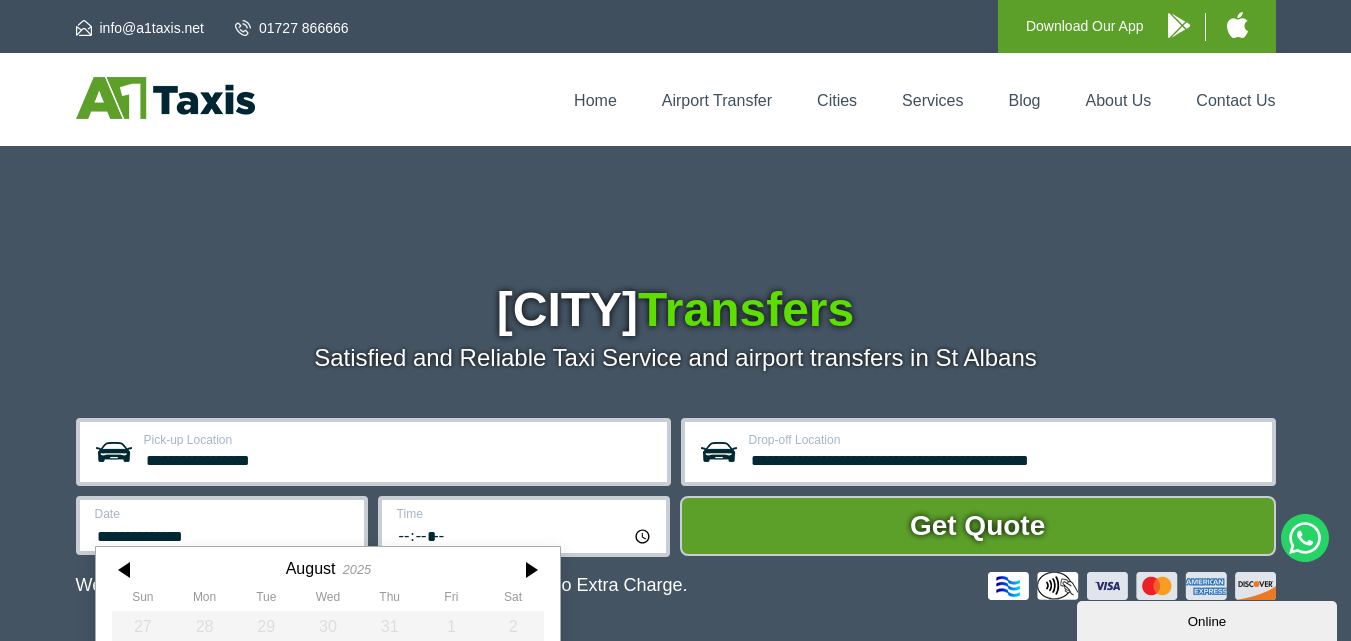 click on "**********" at bounding box center [222, 525] 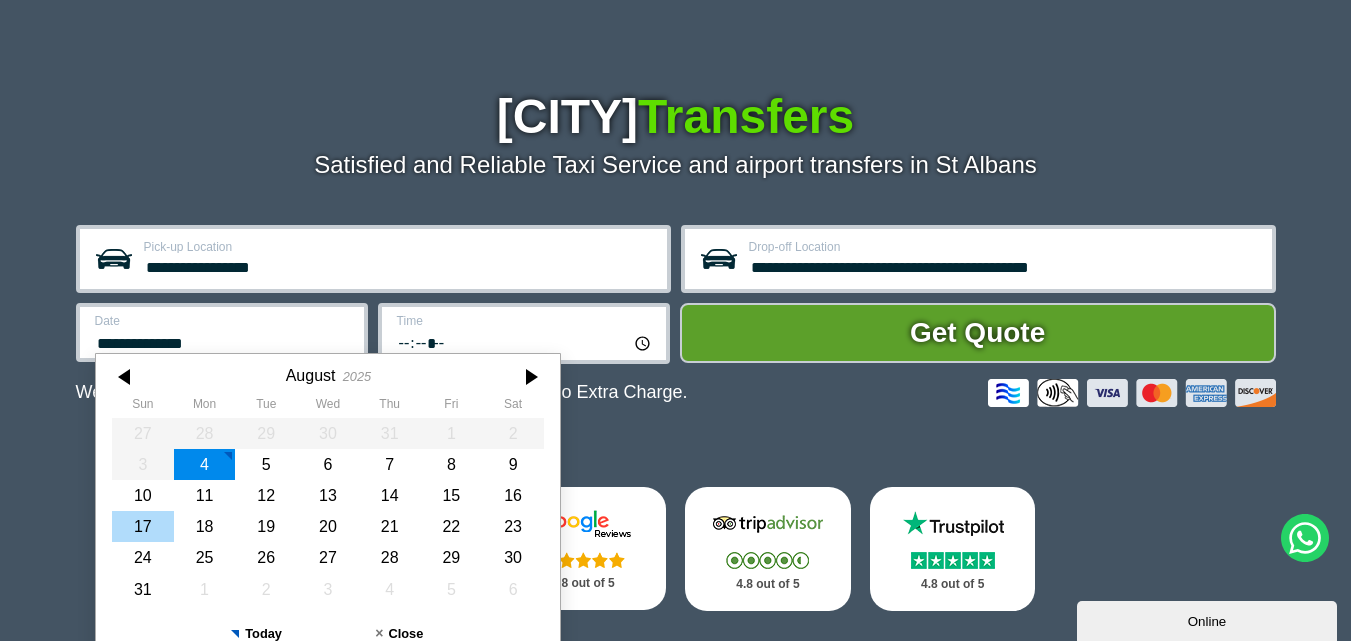 click on "17" at bounding box center [143, 526] 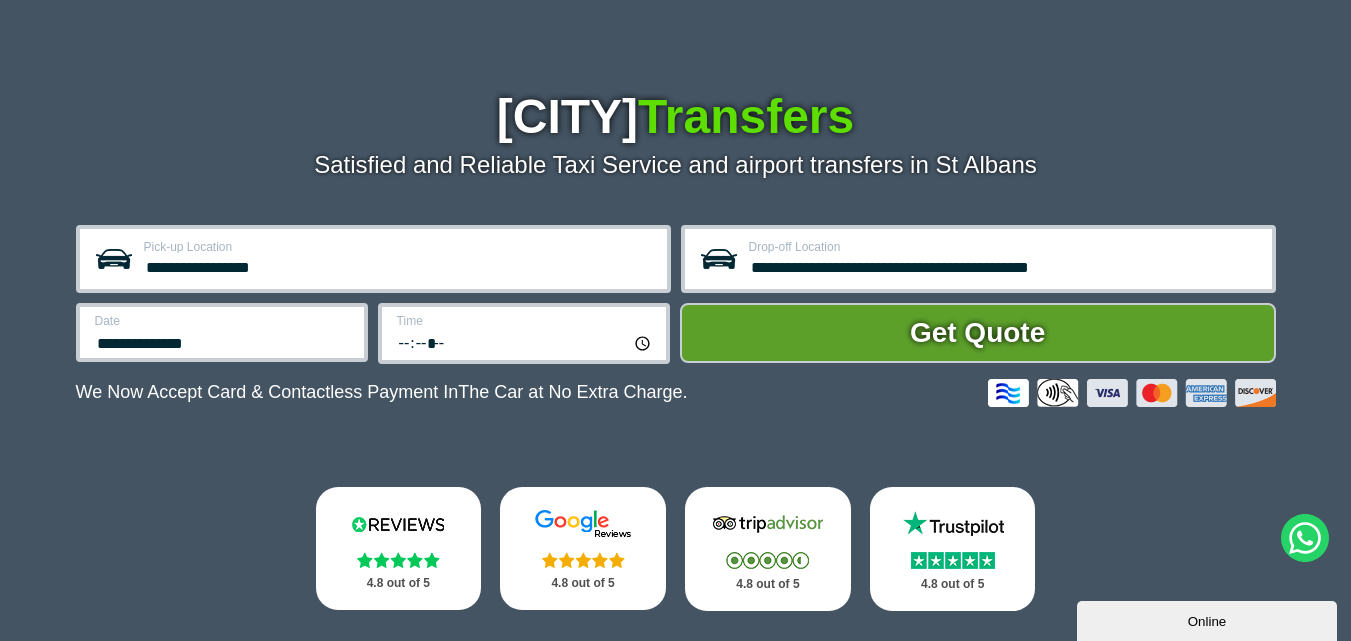 click on "Time" at bounding box center (525, 321) 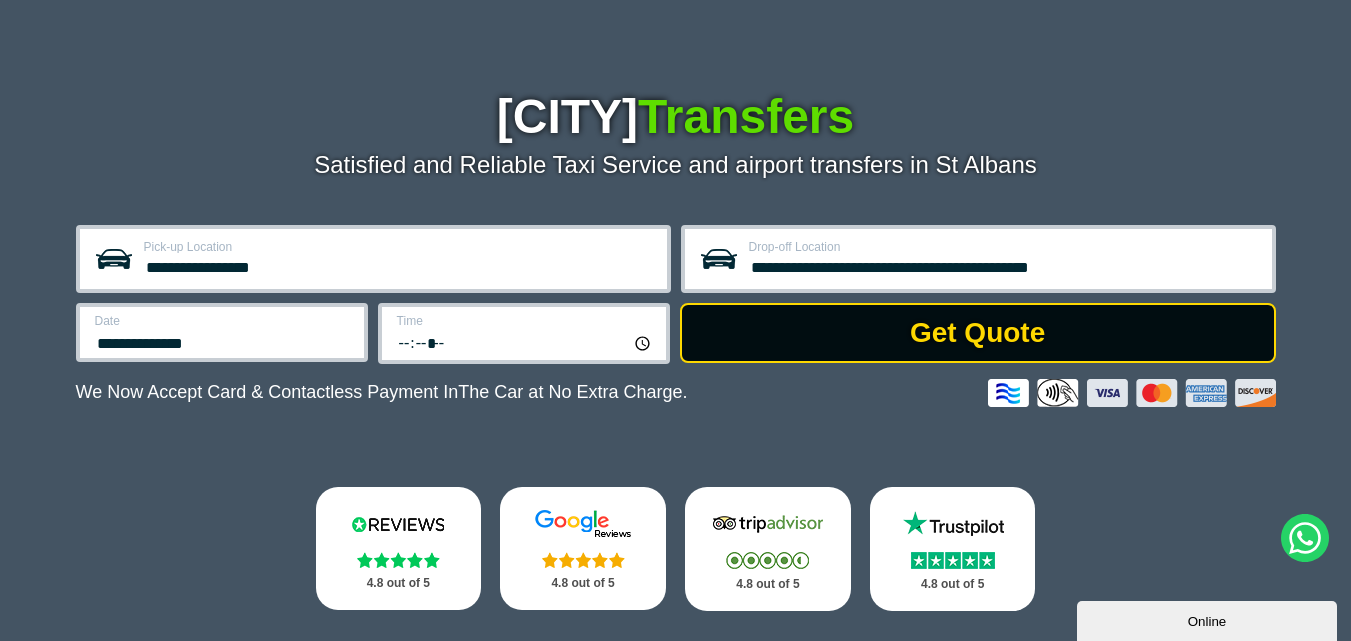 click on "Get Quote" at bounding box center (978, 333) 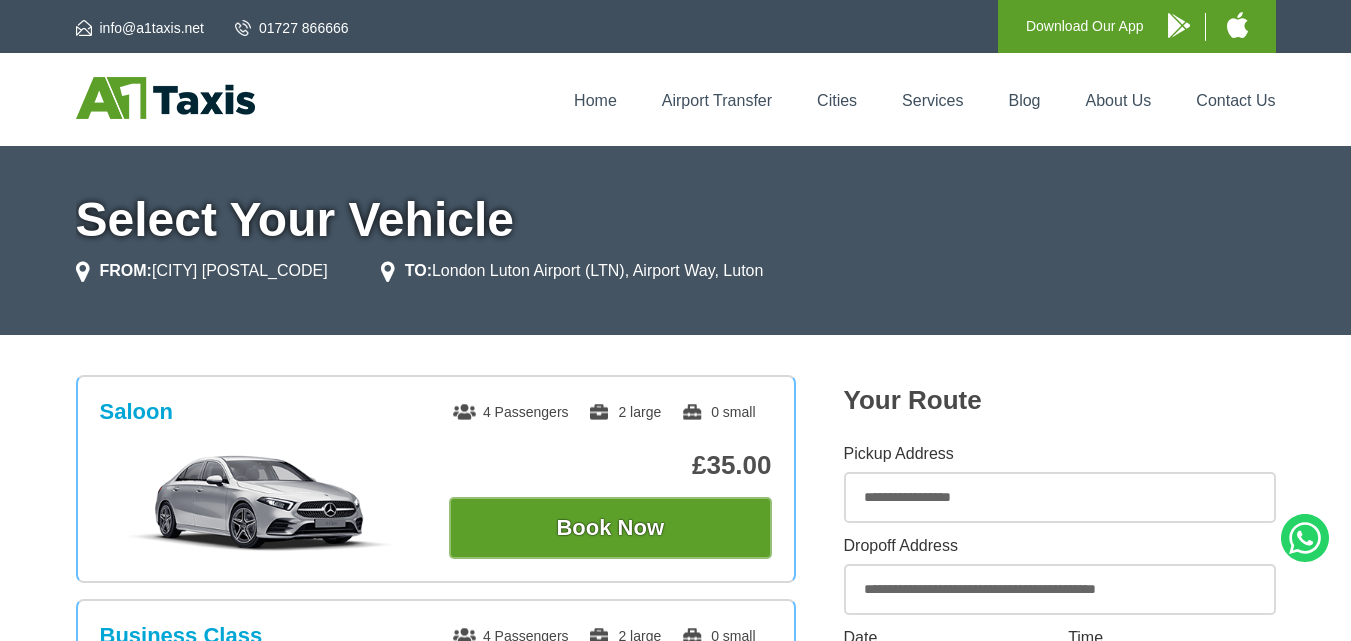 scroll, scrollTop: 0, scrollLeft: 0, axis: both 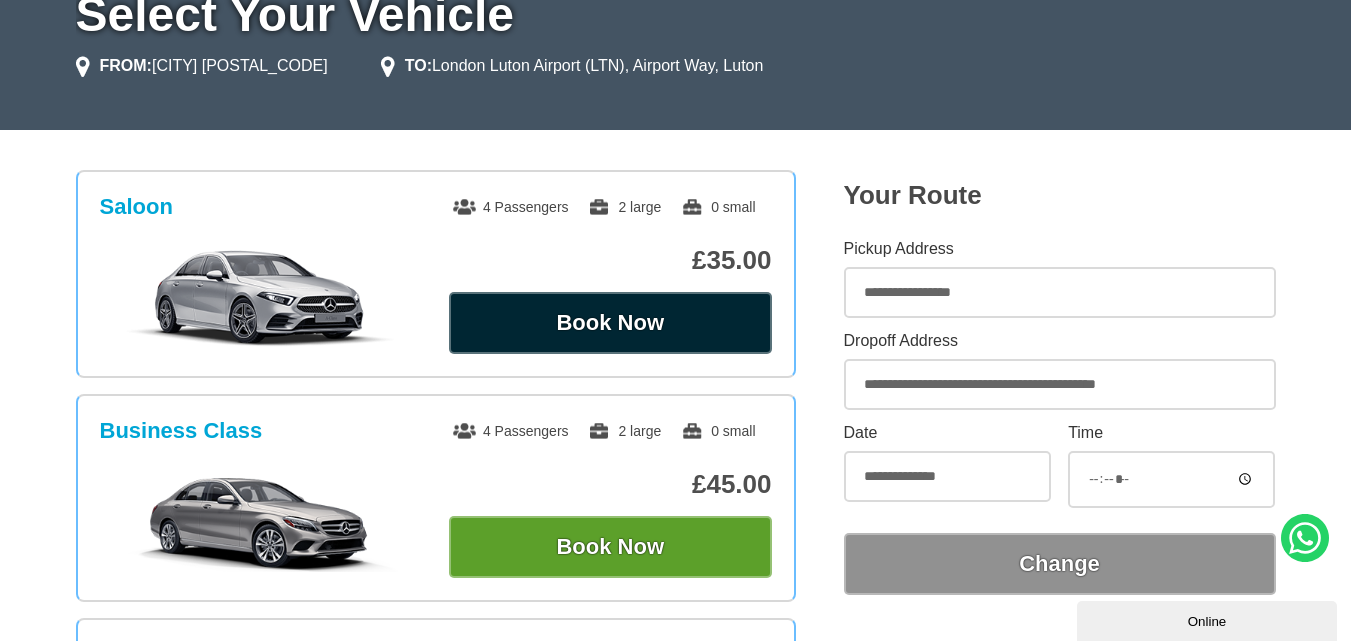 click on "Book Now" at bounding box center (610, 323) 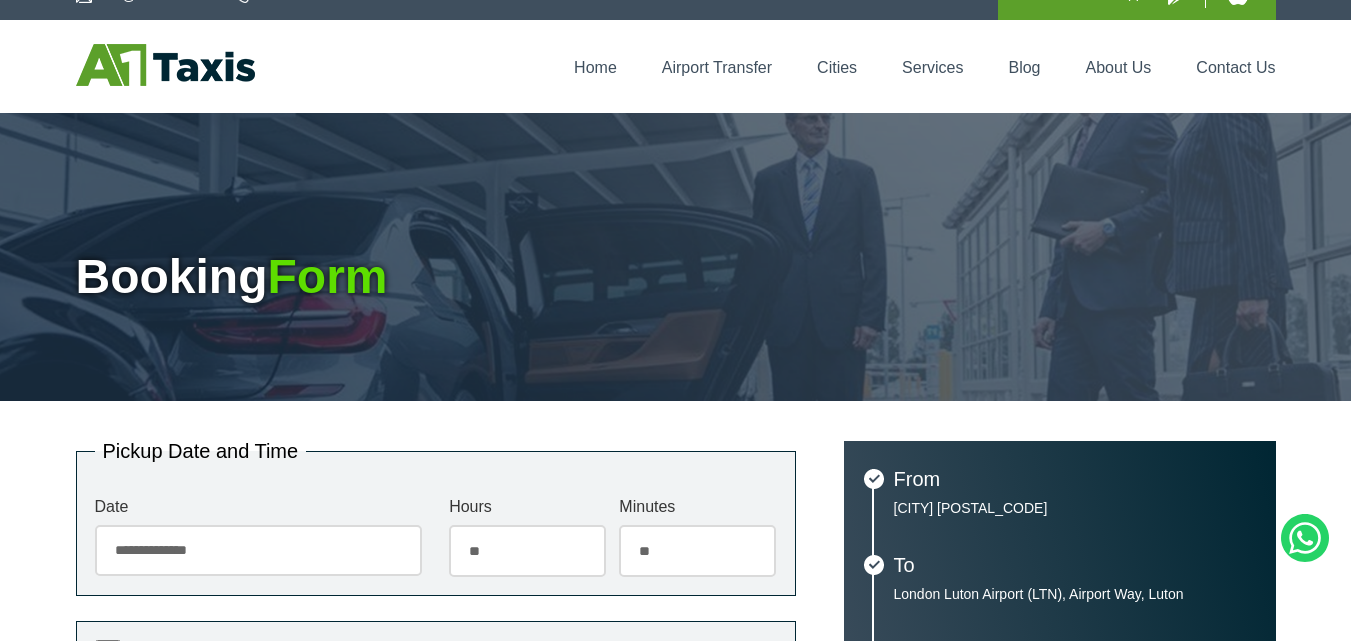 scroll, scrollTop: 208, scrollLeft: 0, axis: vertical 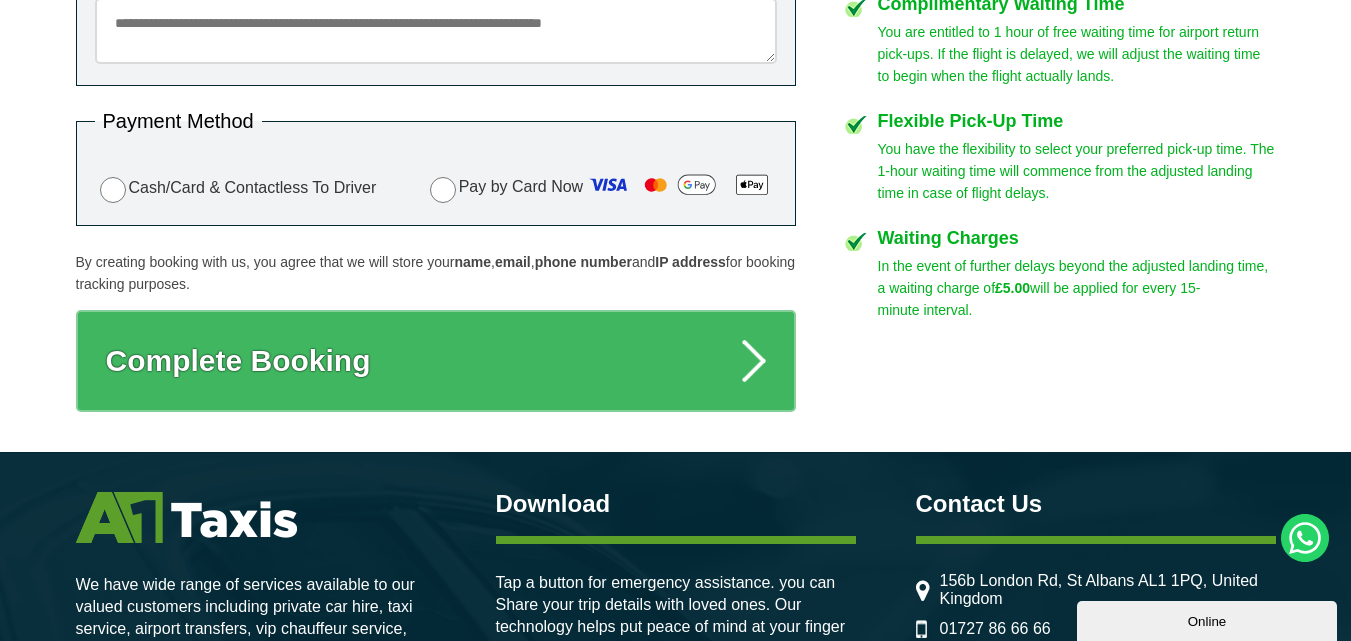click on "Cash/Card & Contactless To Driver" at bounding box center [236, 188] 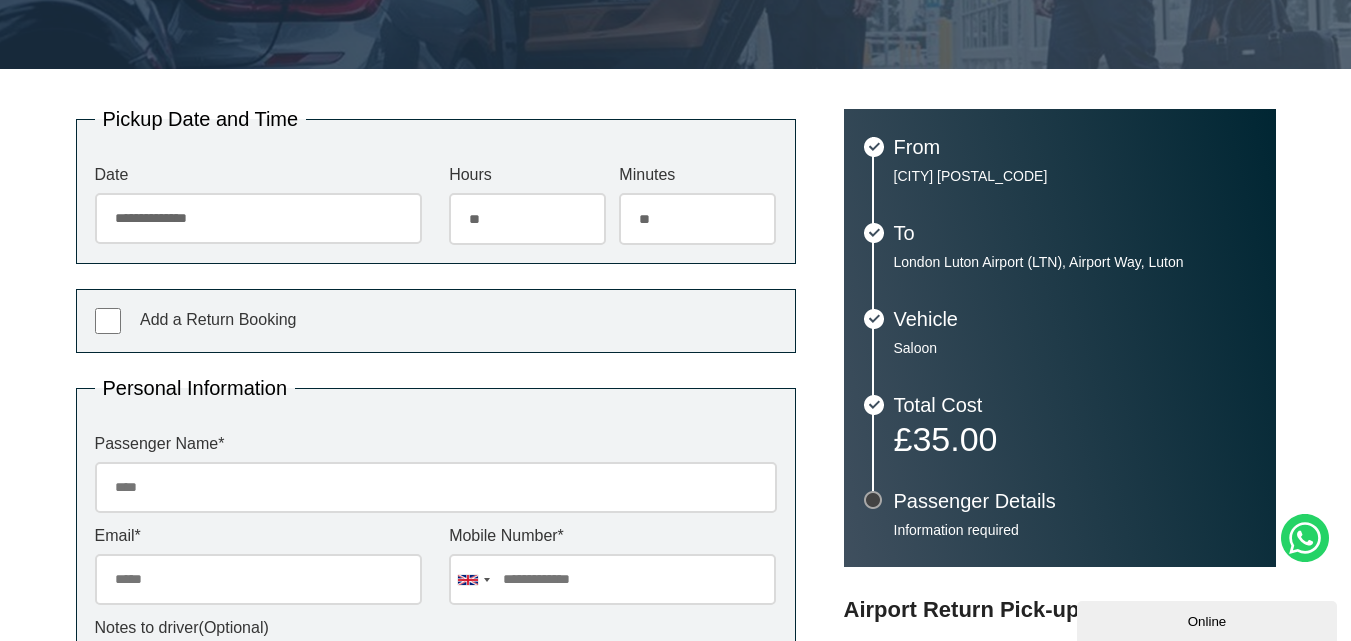 scroll, scrollTop: 364, scrollLeft: 0, axis: vertical 